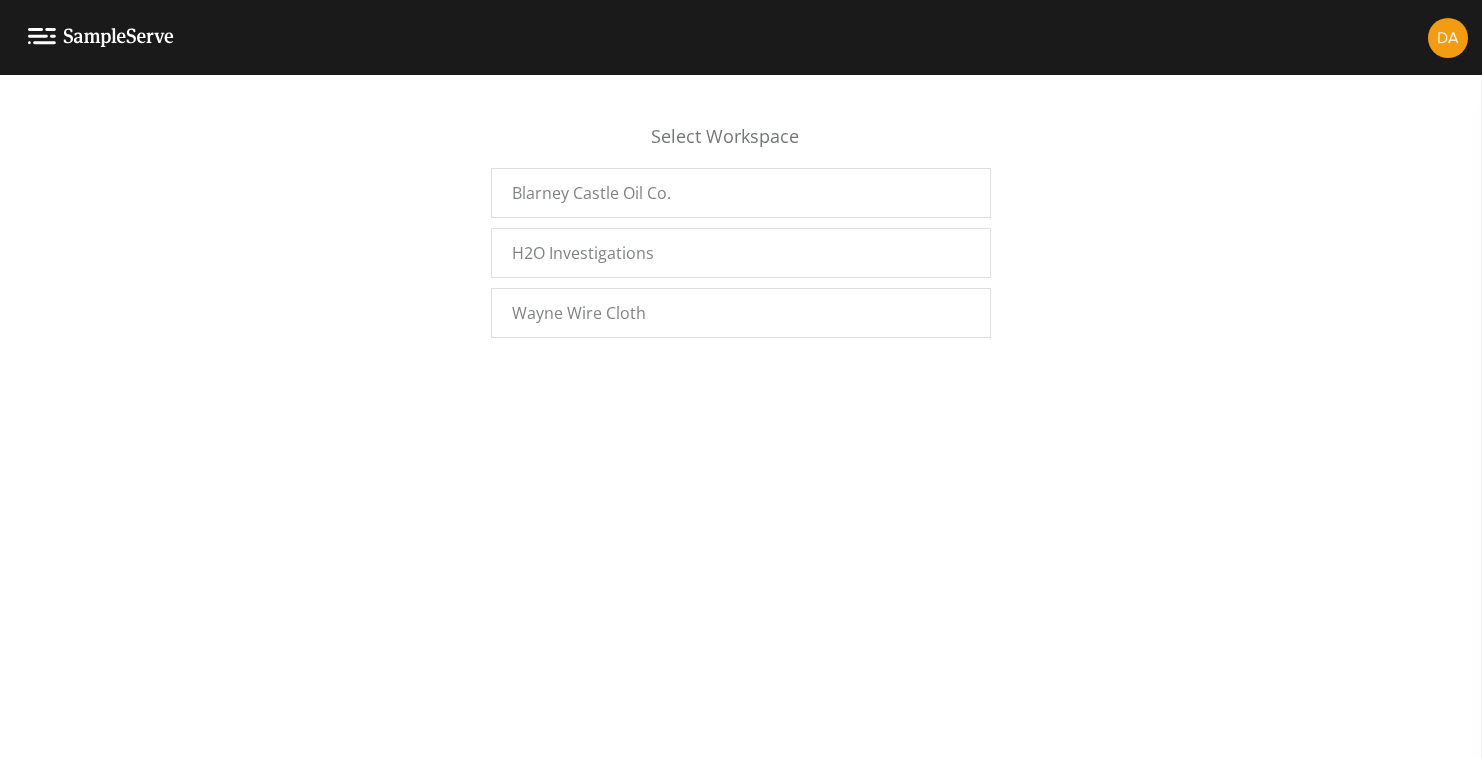 scroll, scrollTop: 0, scrollLeft: 0, axis: both 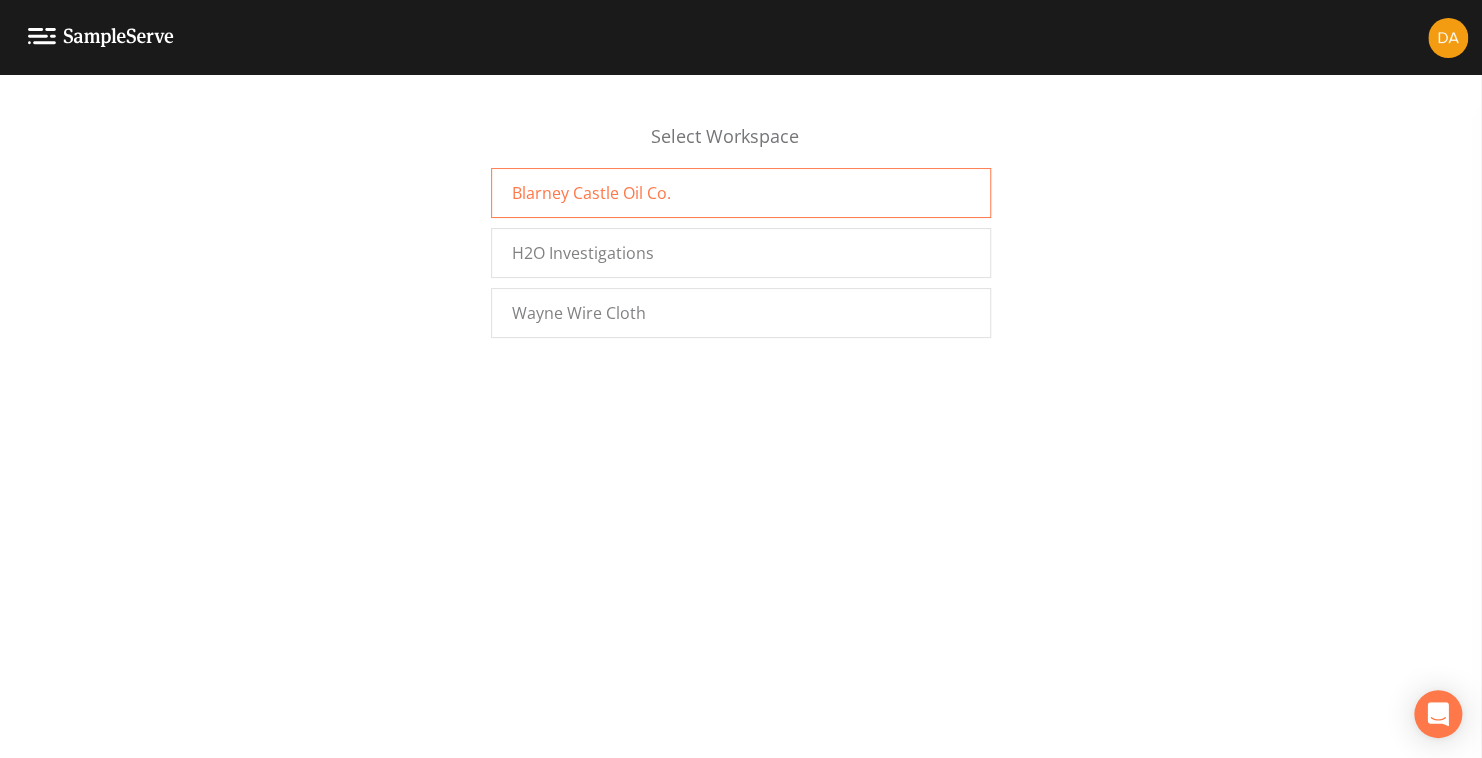 click on "Blarney Castle Oil Co." at bounding box center (591, 193) 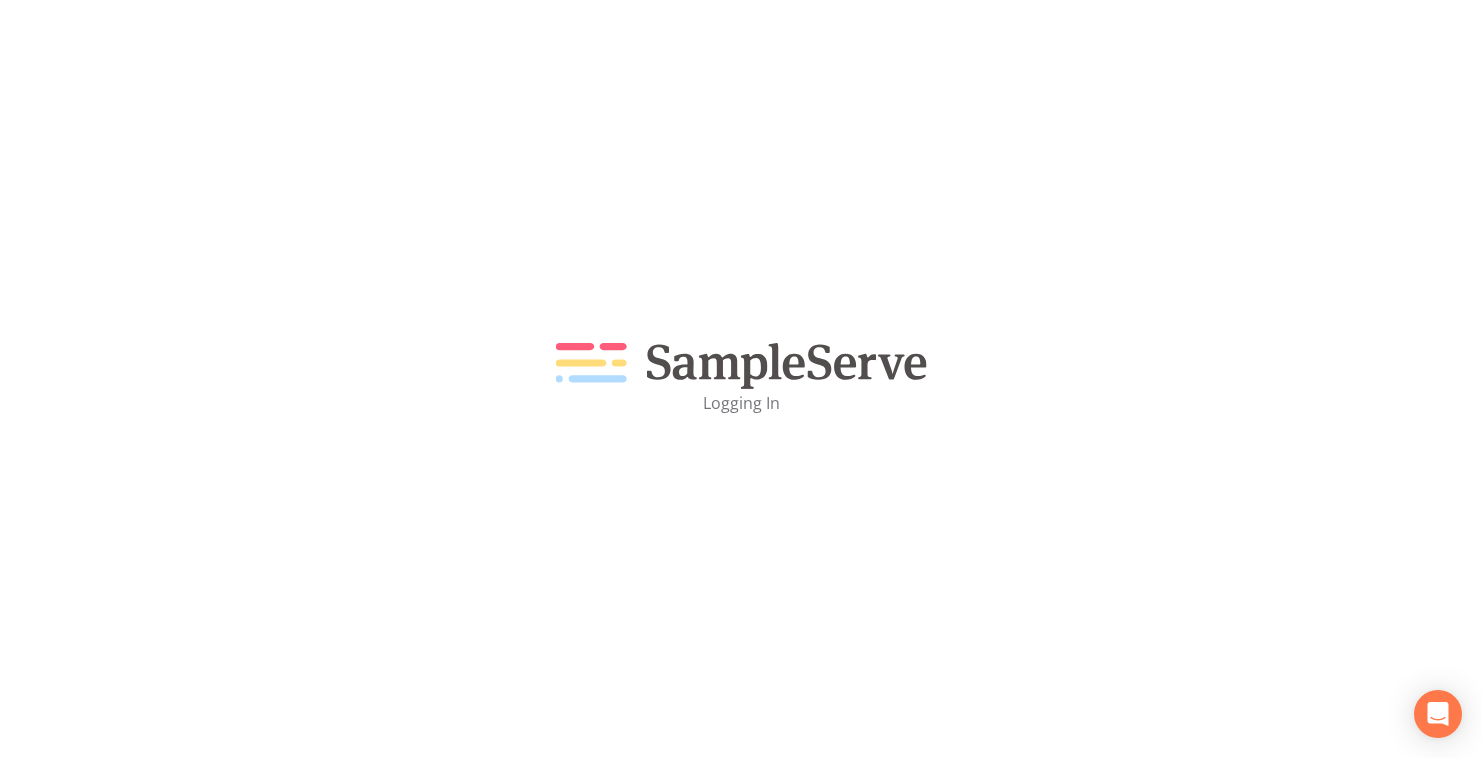 scroll, scrollTop: 0, scrollLeft: 0, axis: both 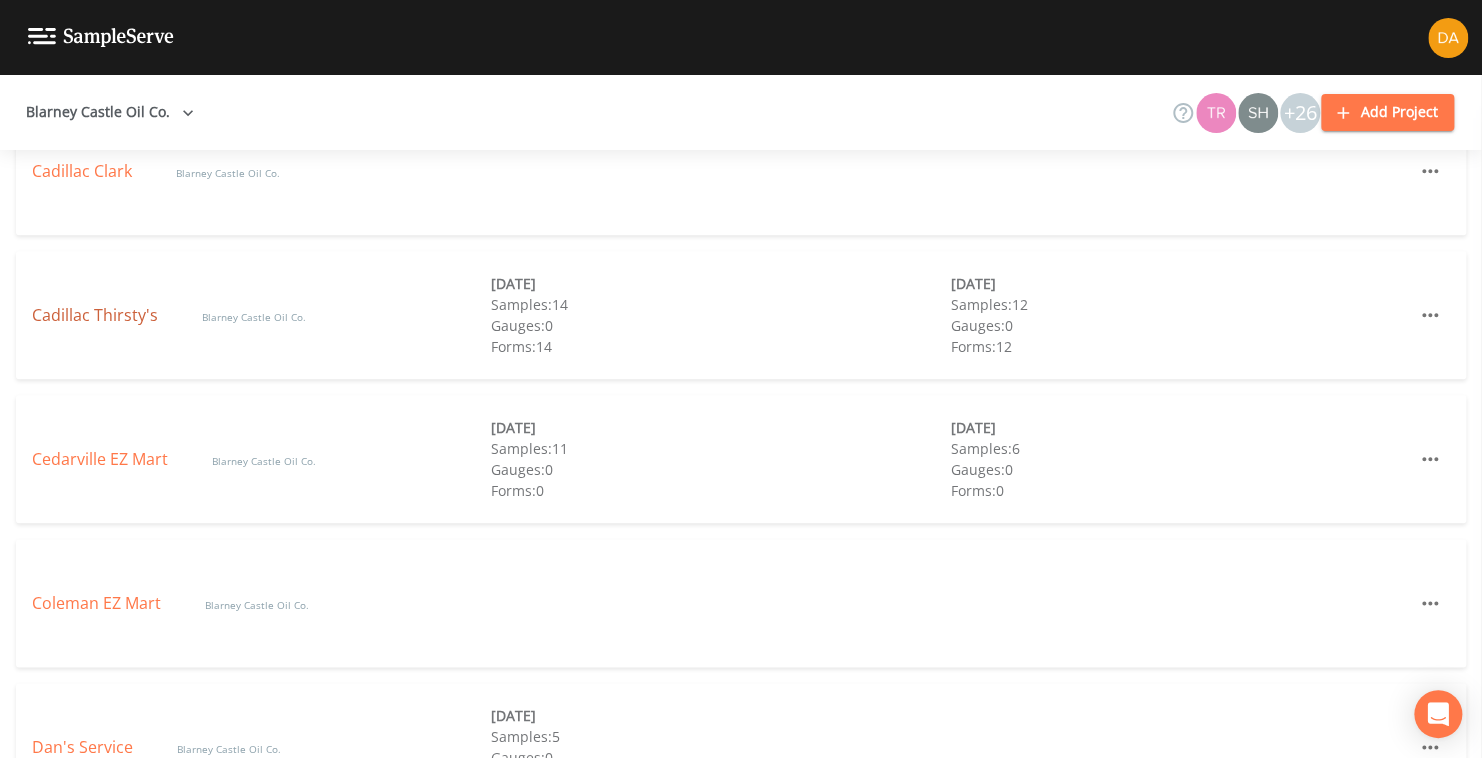 click on "Cadillac Thirsty's" at bounding box center [97, 315] 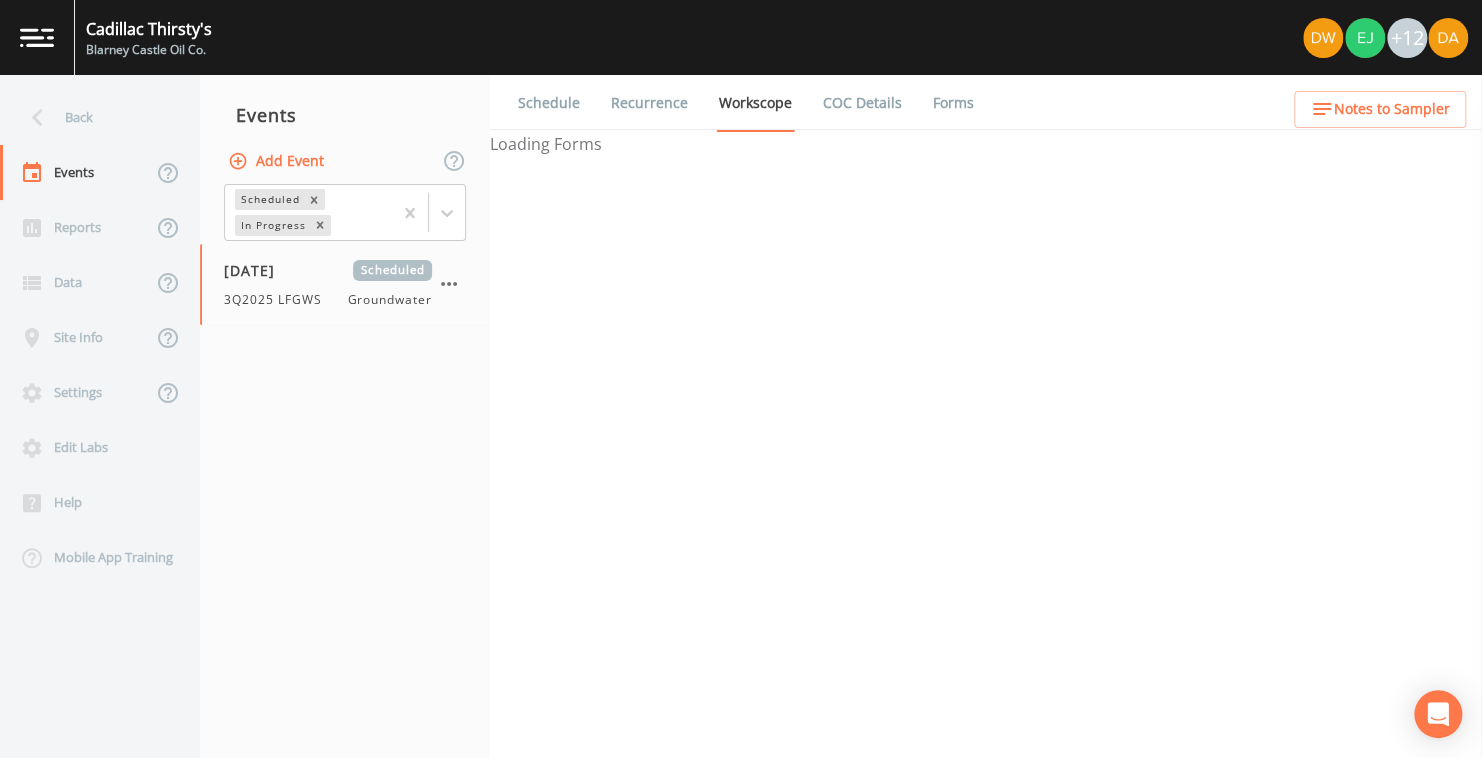 select on "4f082be6-97a7-4f70-a81f-c26a4e896ad7" 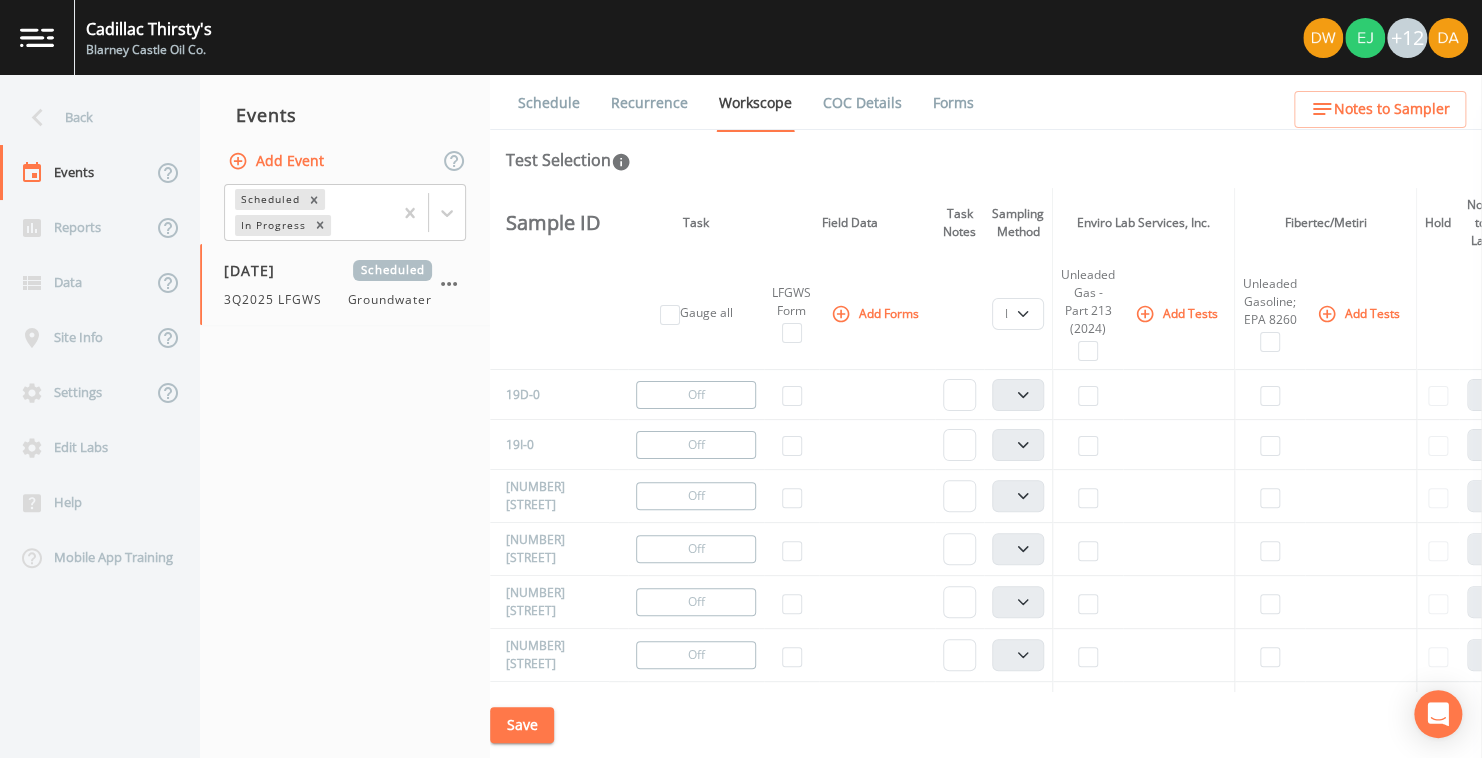 click on "Schedule" at bounding box center [549, 103] 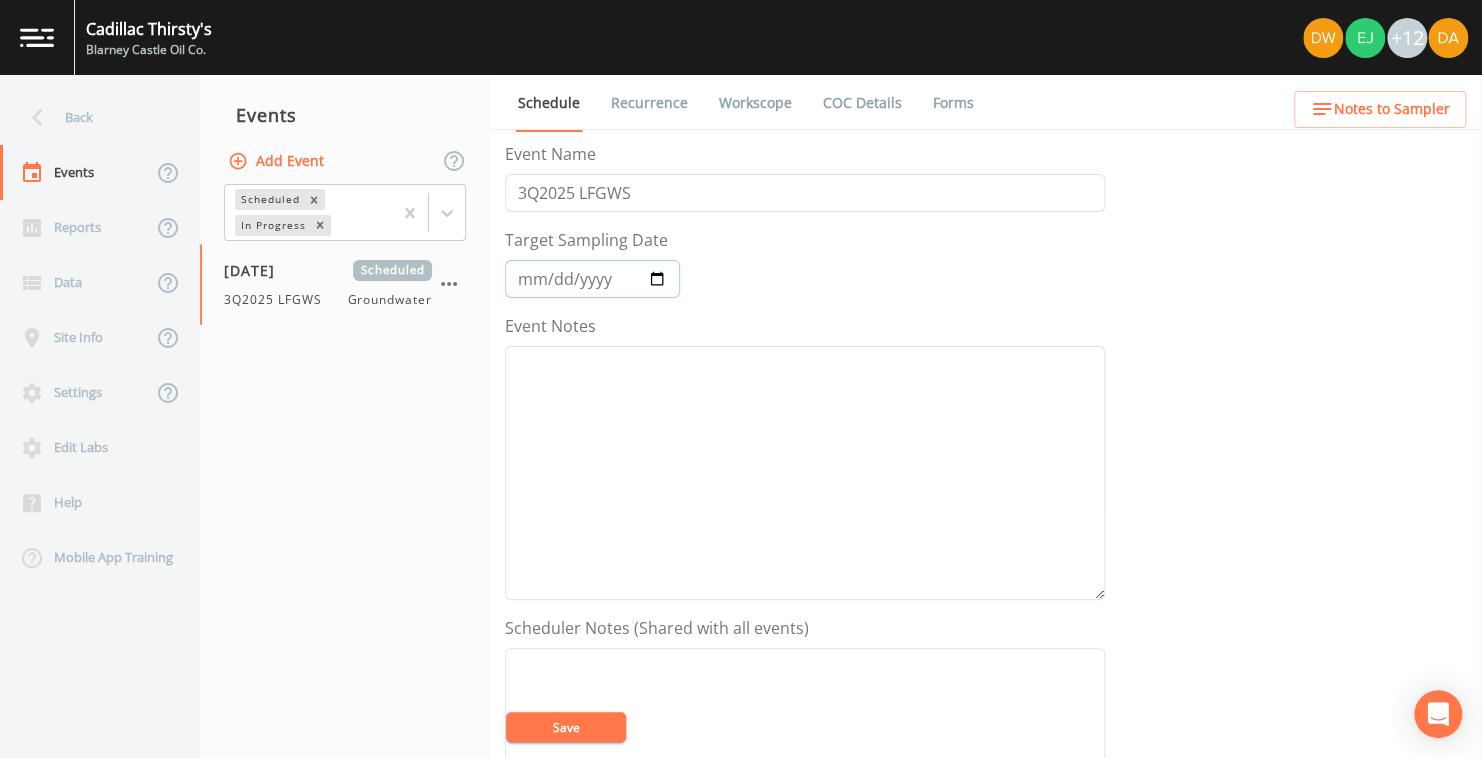 click on "2025-08-19" at bounding box center (592, 279) 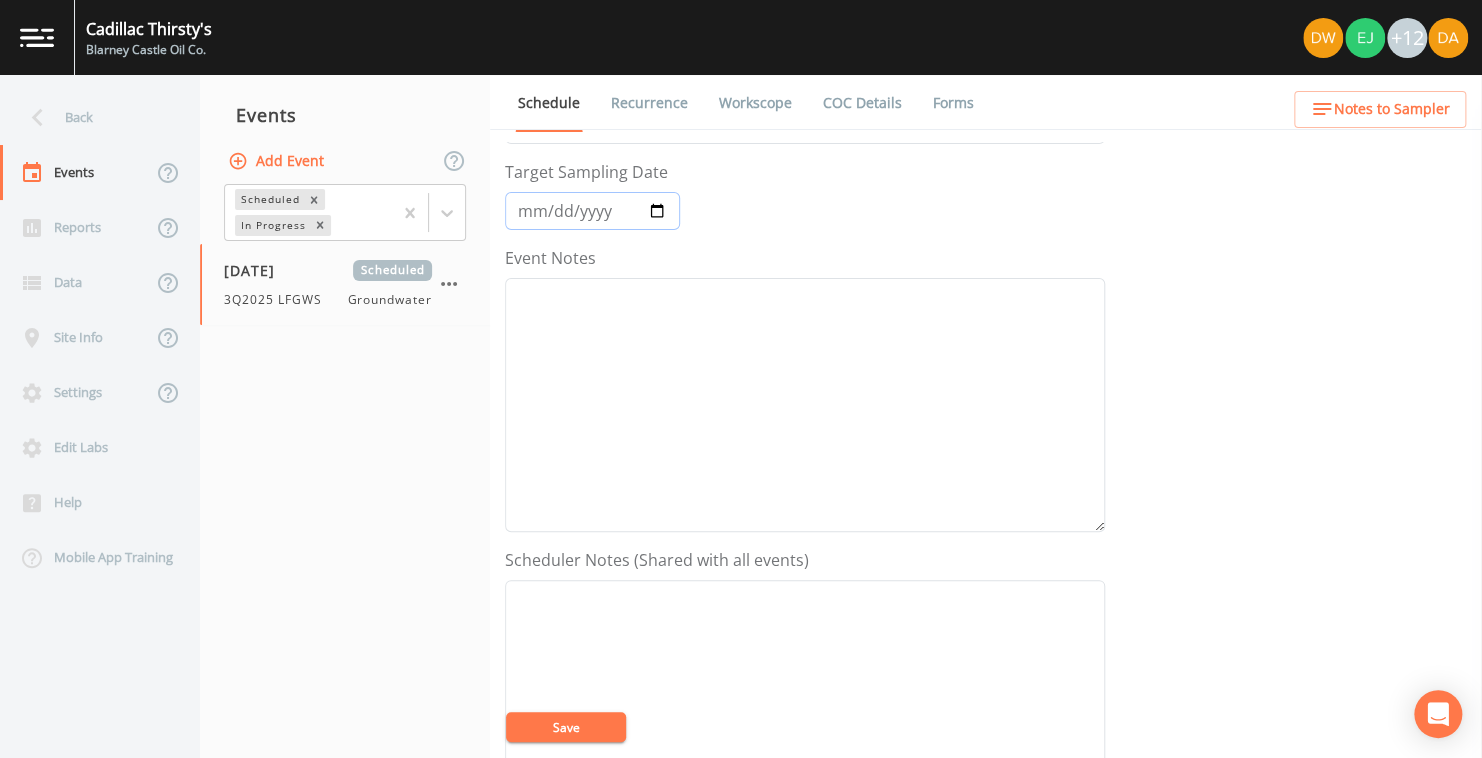 scroll, scrollTop: 100, scrollLeft: 0, axis: vertical 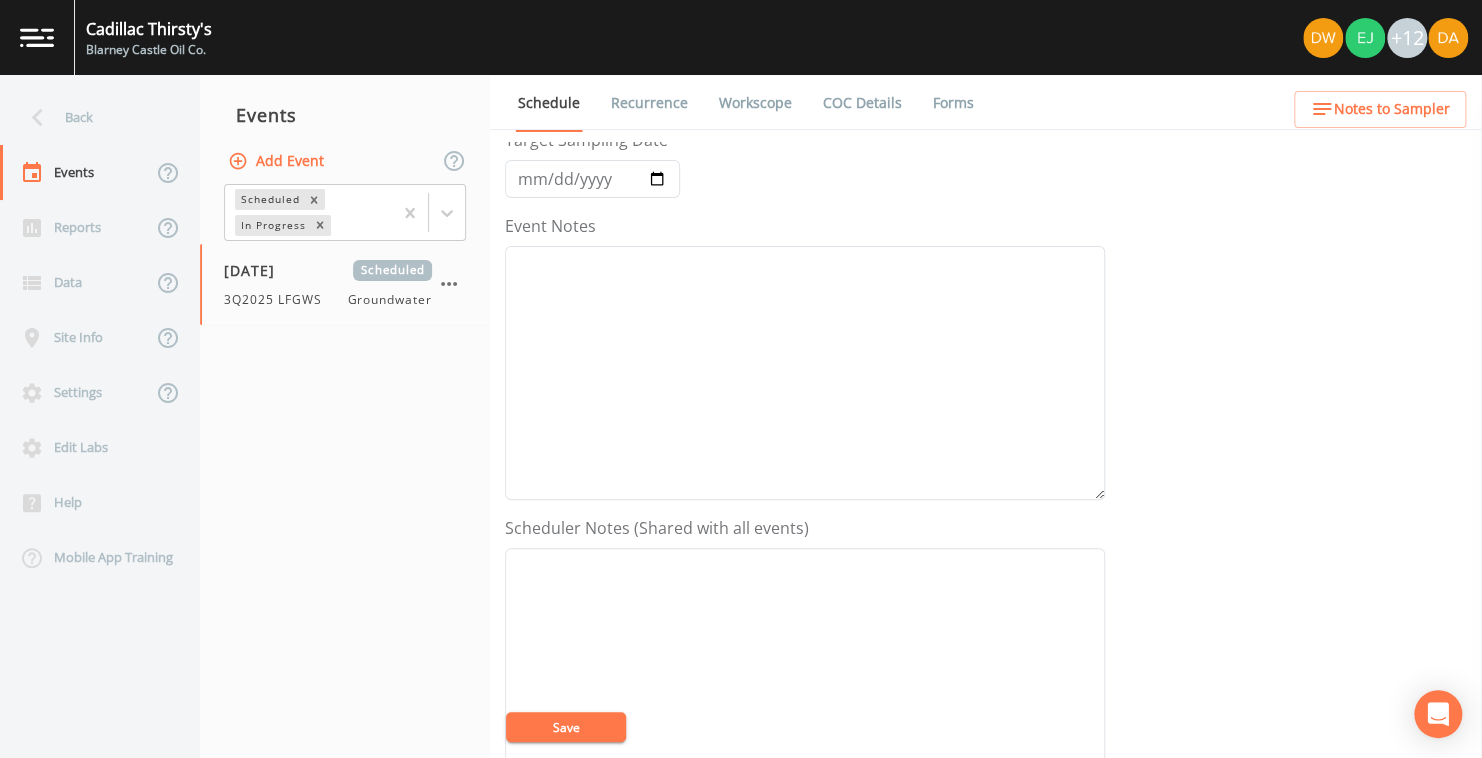 click on "Save" at bounding box center (566, 727) 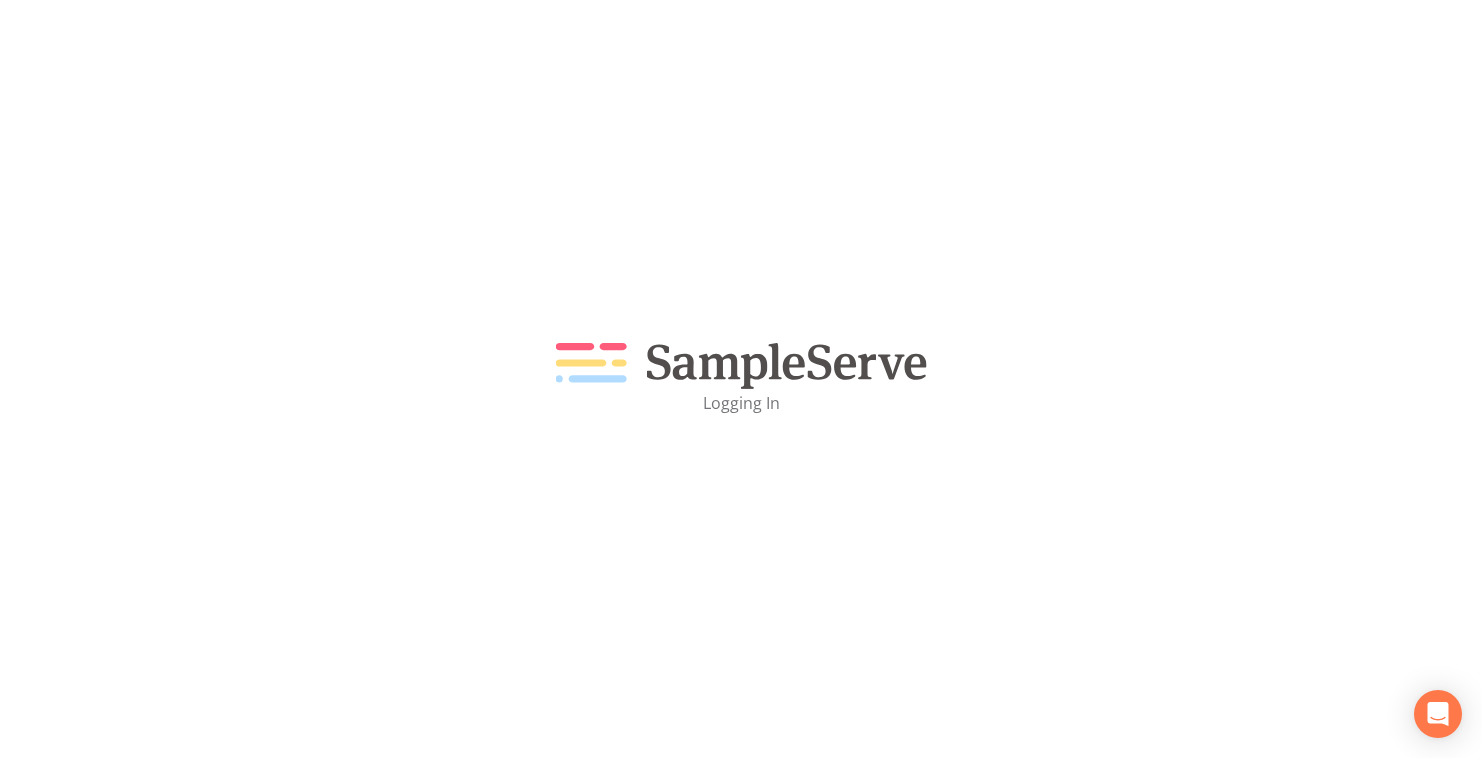 scroll, scrollTop: 0, scrollLeft: 0, axis: both 